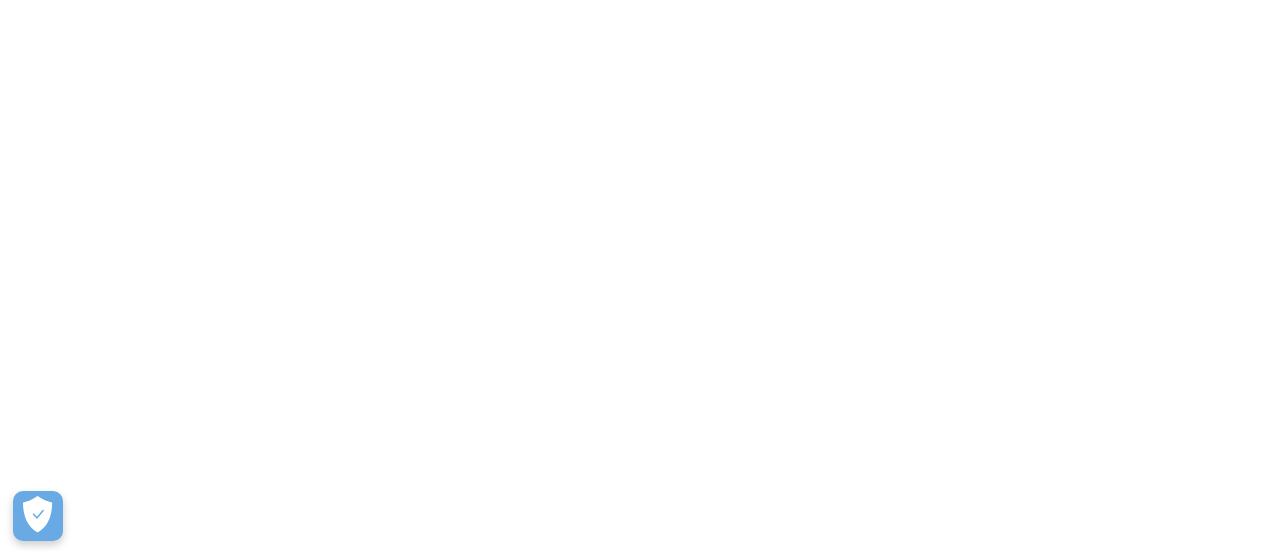 scroll, scrollTop: 0, scrollLeft: 0, axis: both 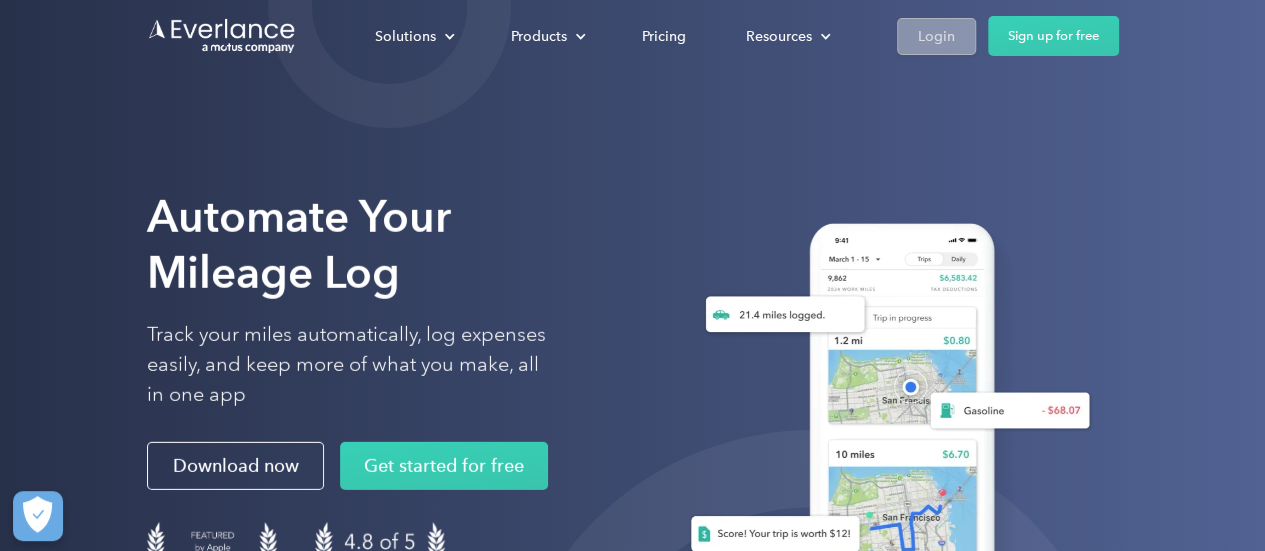 click on "Login" at bounding box center [936, 36] 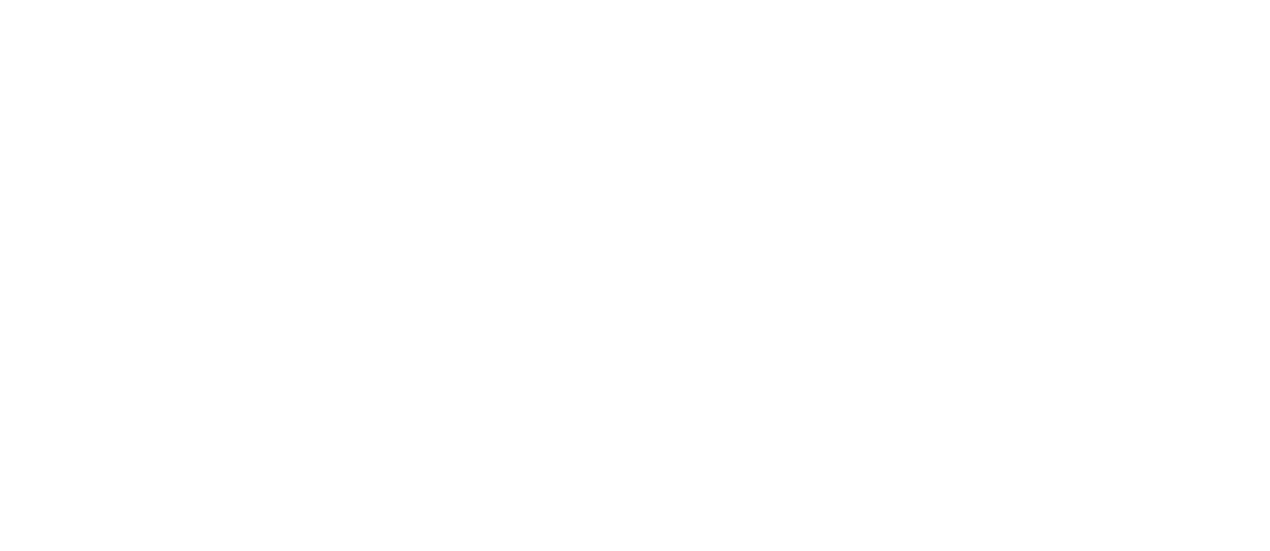 scroll, scrollTop: 0, scrollLeft: 0, axis: both 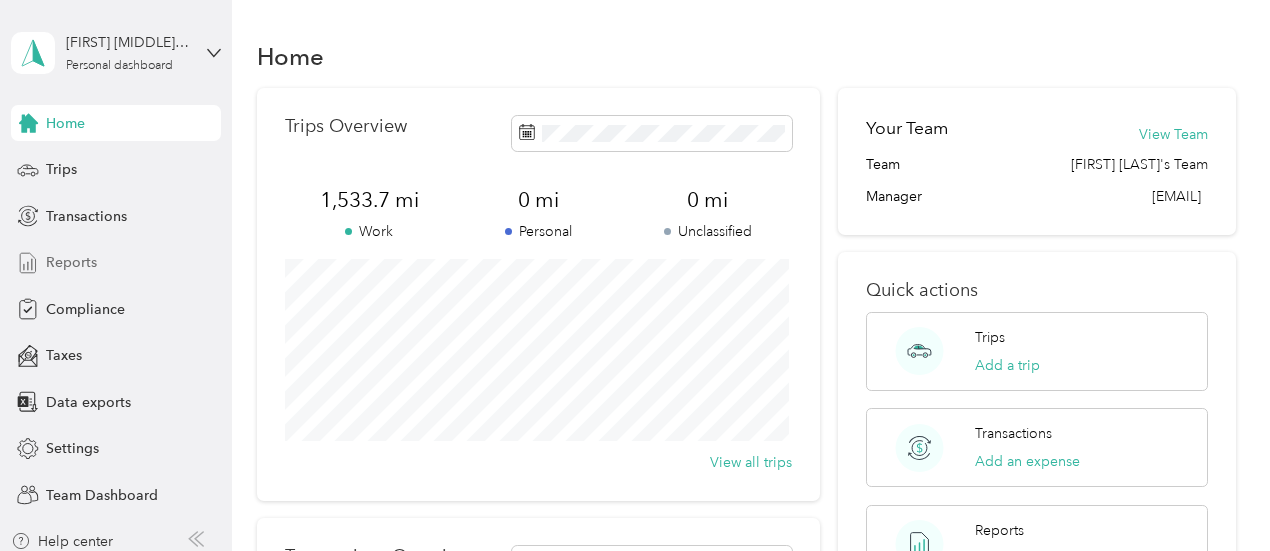 click on "Reports" at bounding box center [71, 262] 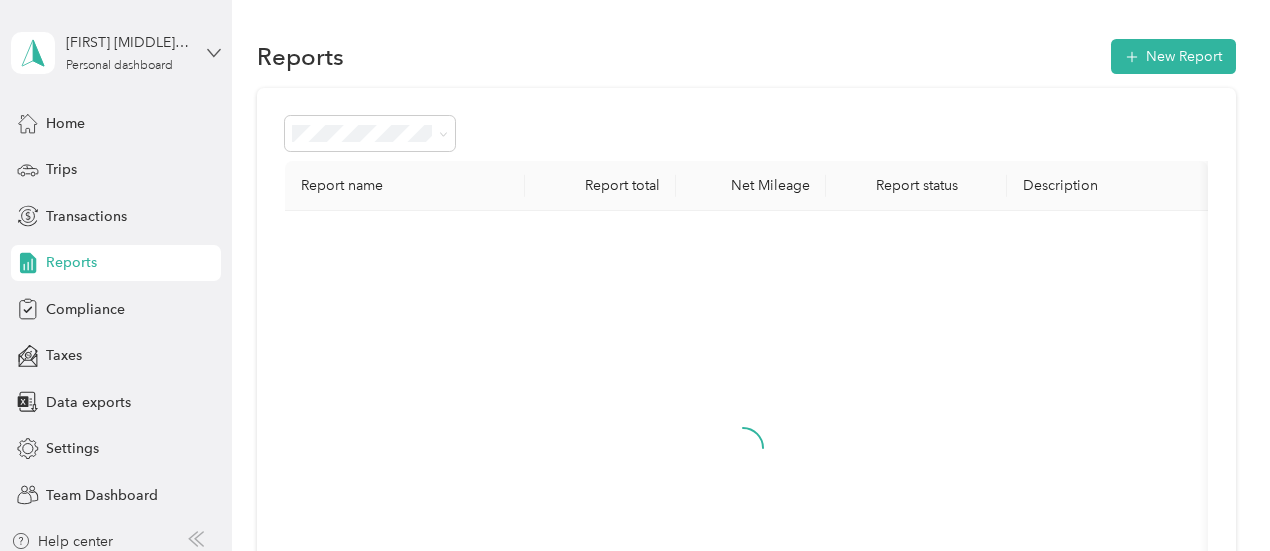 click 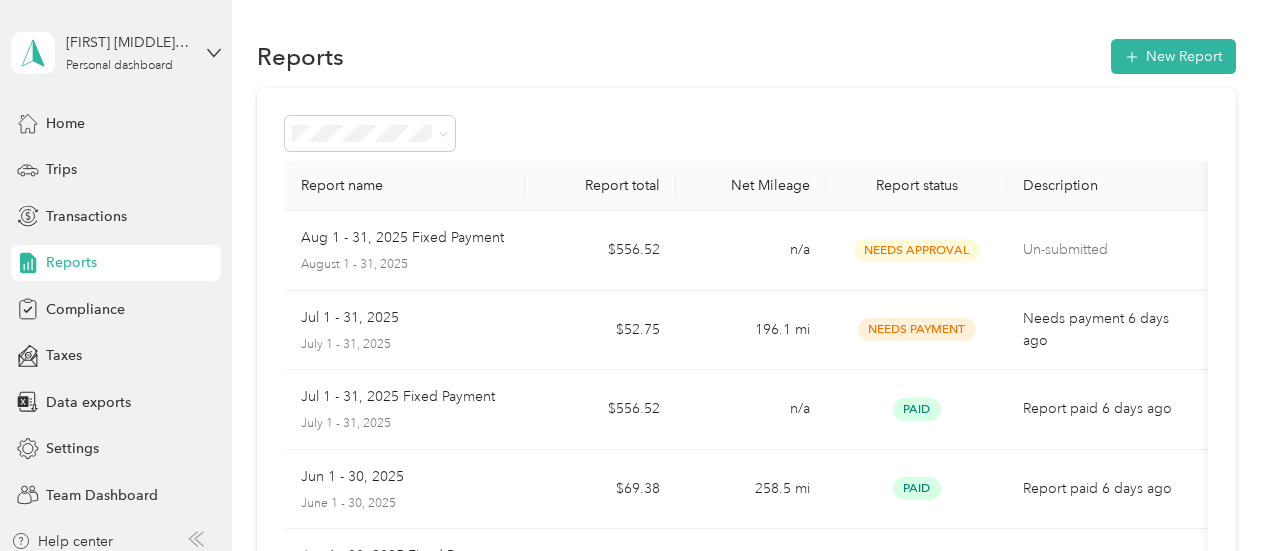click on "Team dashboard Personal dashboard Log out" at bounding box center (156, 198) 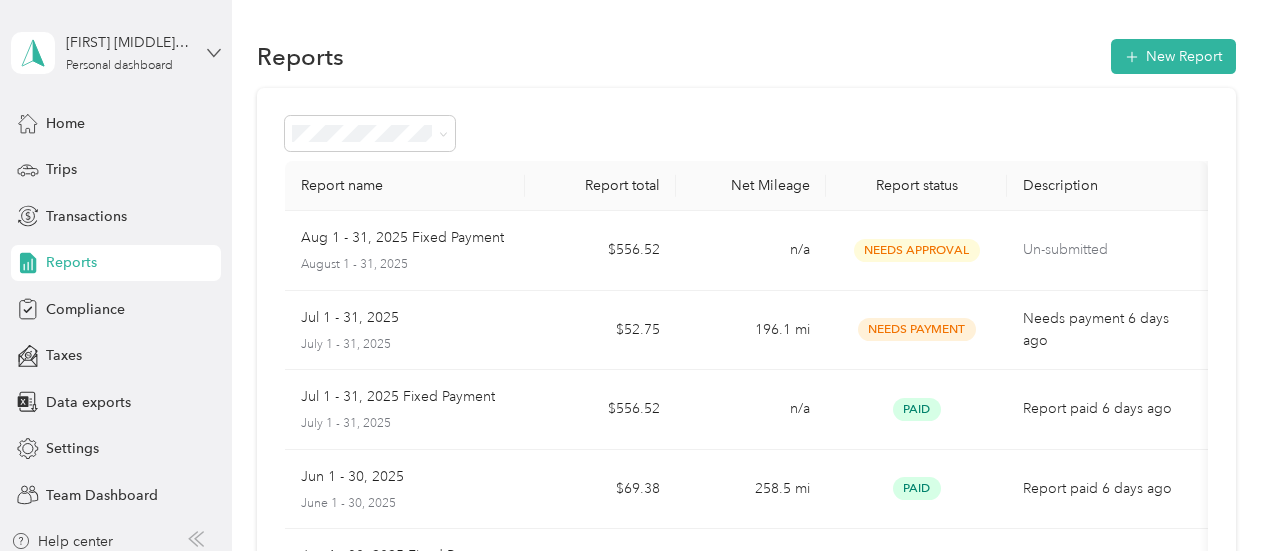 click 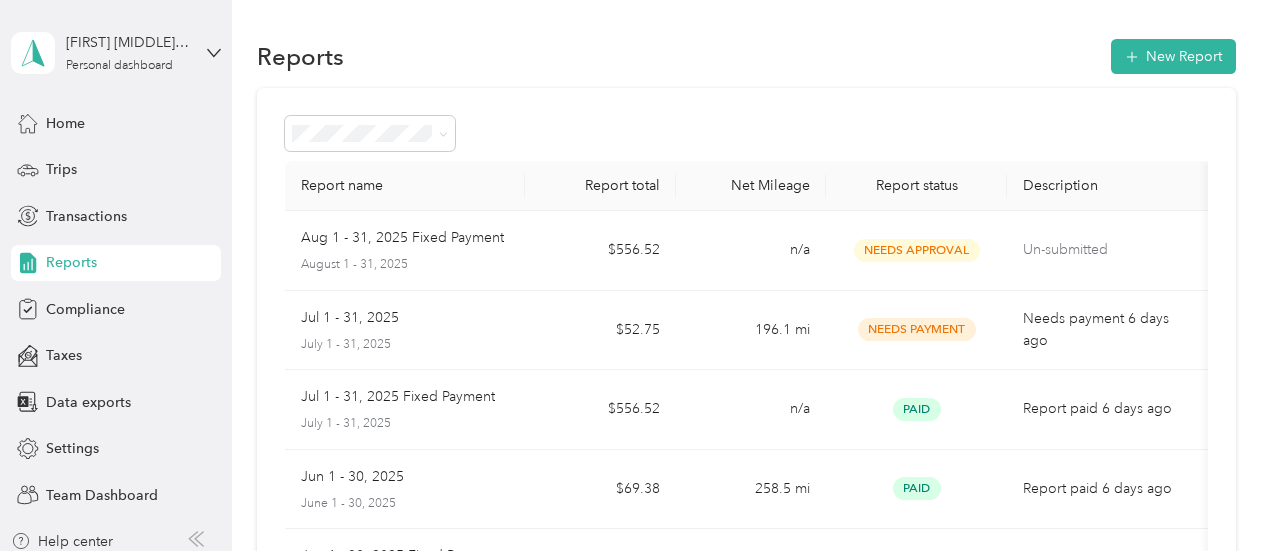 click on "Team dashboard Personal dashboard Log out" at bounding box center (156, 209) 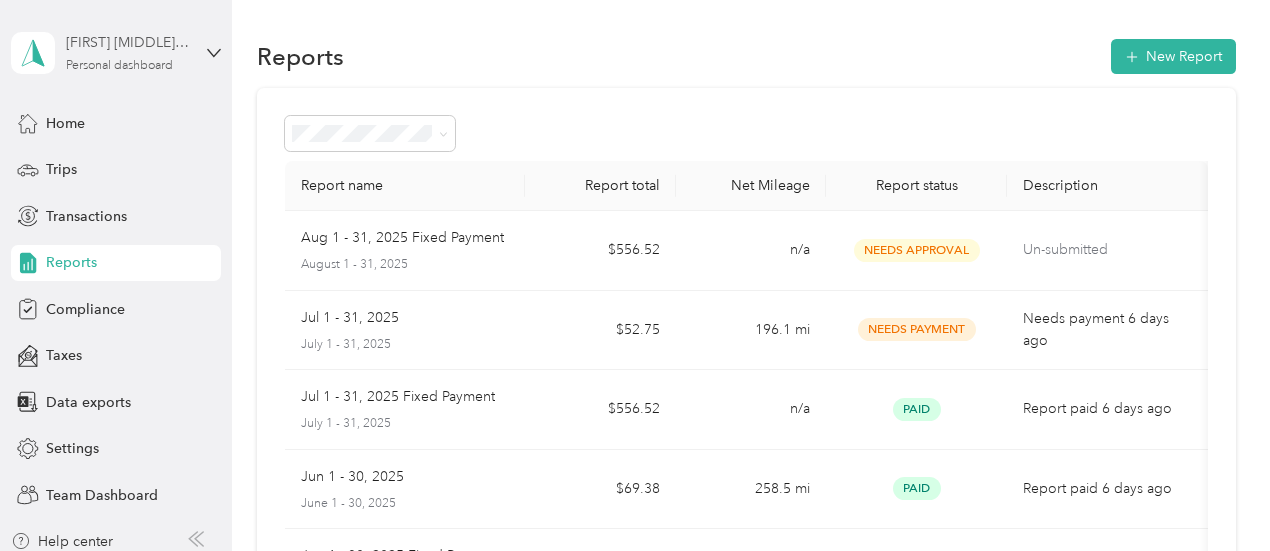 click on "Personal dashboard" at bounding box center [119, 66] 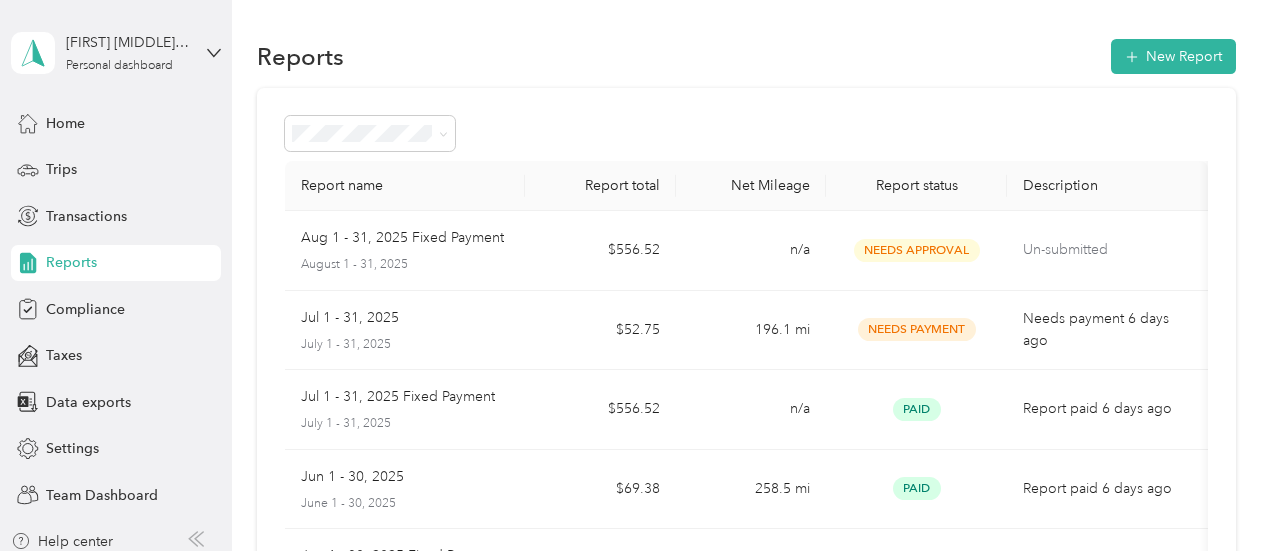 click on "Team dashboard" at bounding box center (156, 153) 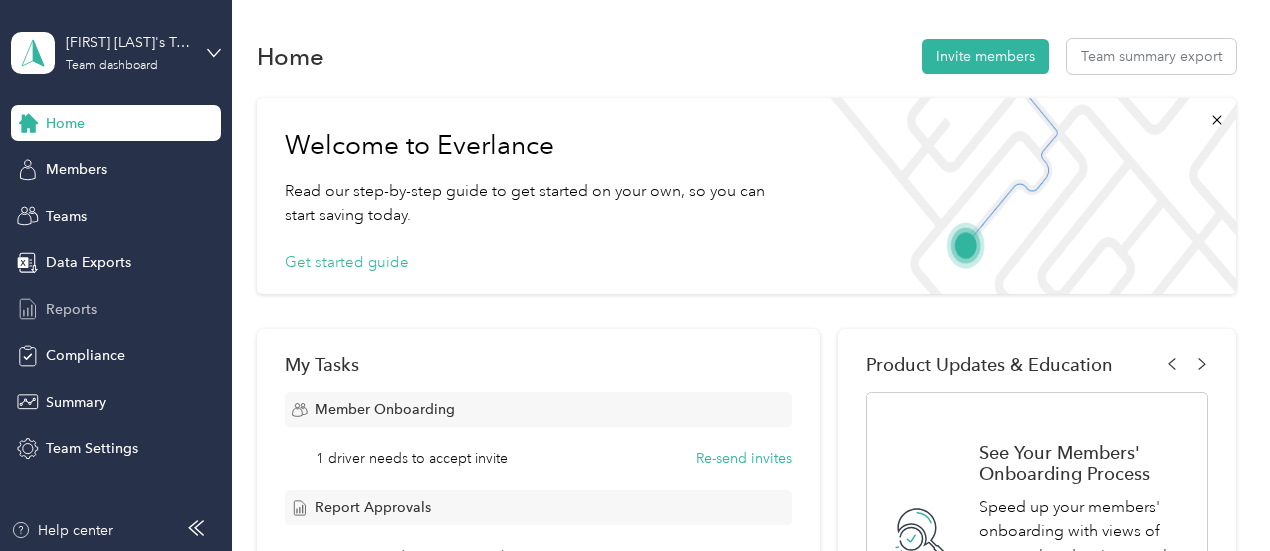 click on "Reports" at bounding box center [71, 309] 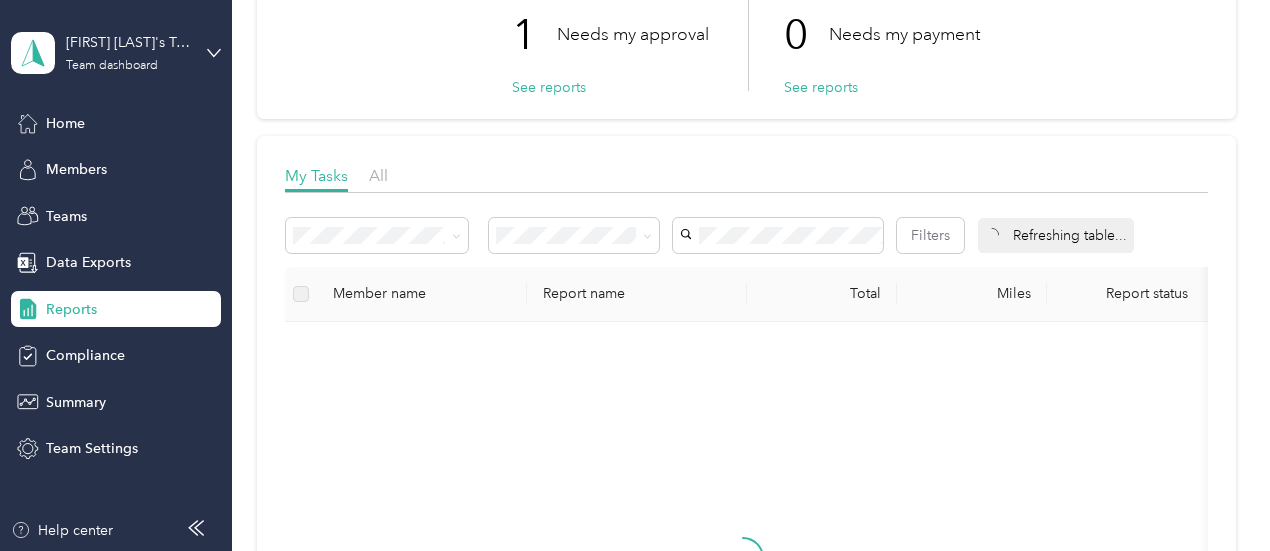 scroll, scrollTop: 156, scrollLeft: 0, axis: vertical 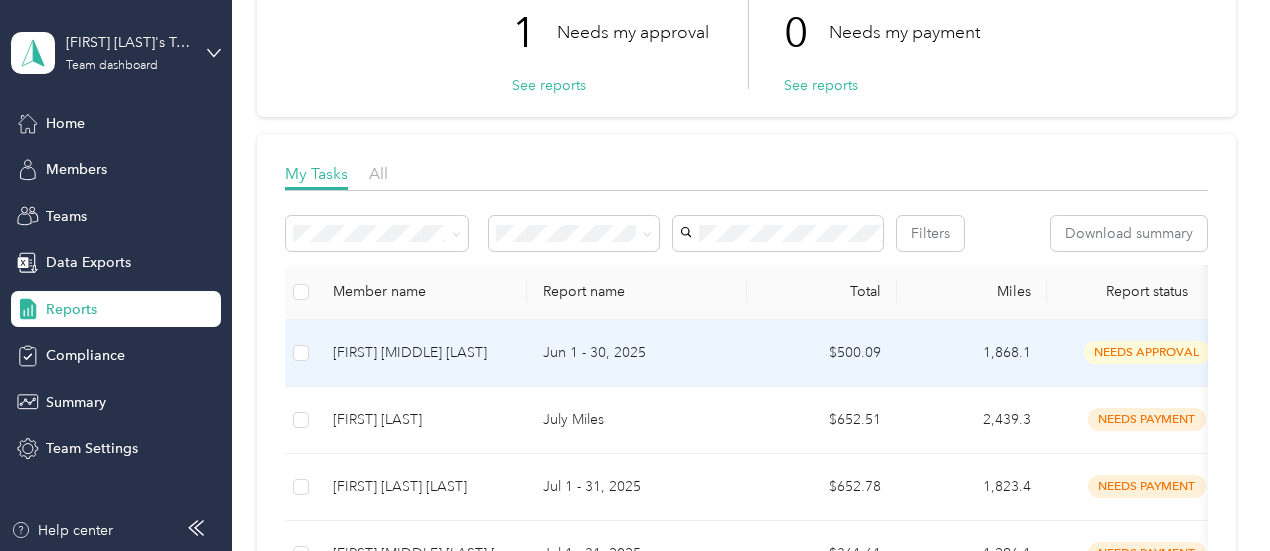 click on "Jun 1 - 30, 2025" at bounding box center (637, 353) 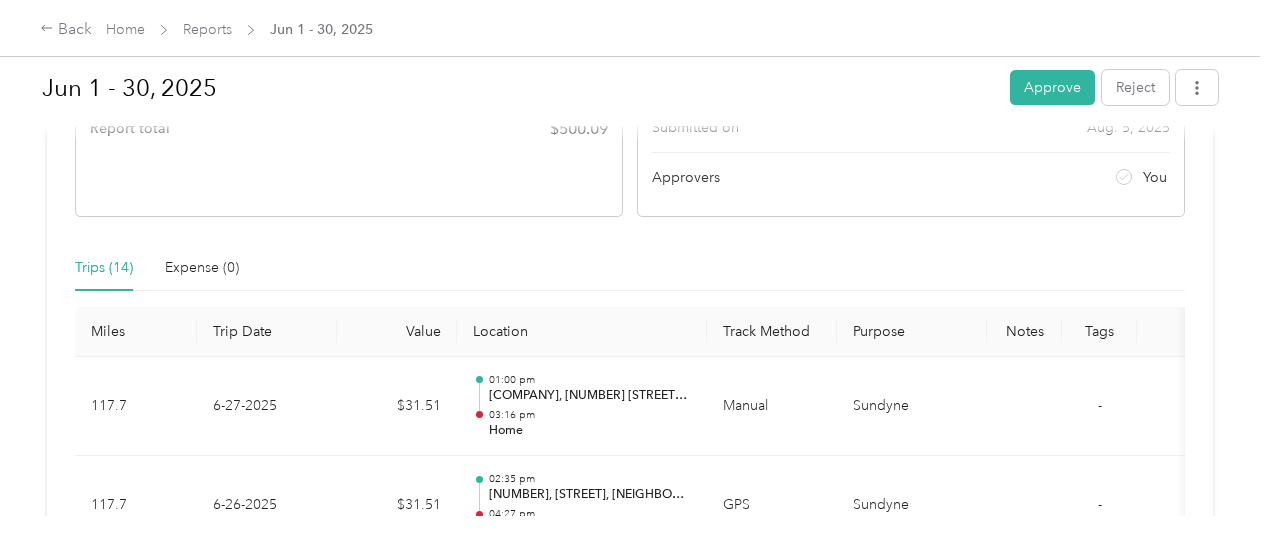 scroll, scrollTop: 344, scrollLeft: 0, axis: vertical 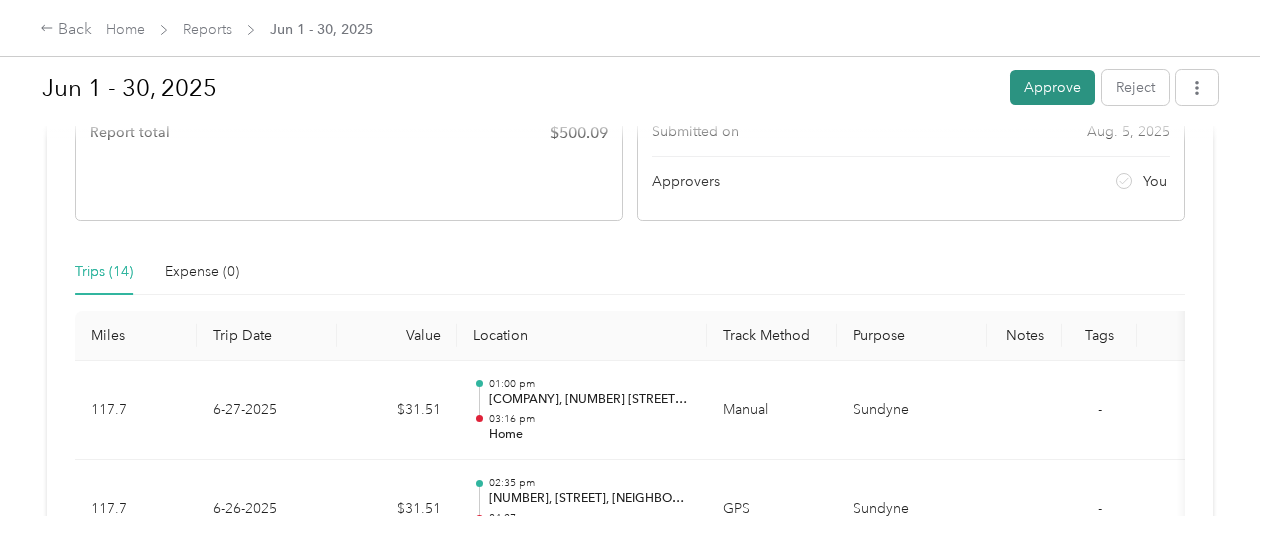 click on "Approve" at bounding box center (1052, 87) 